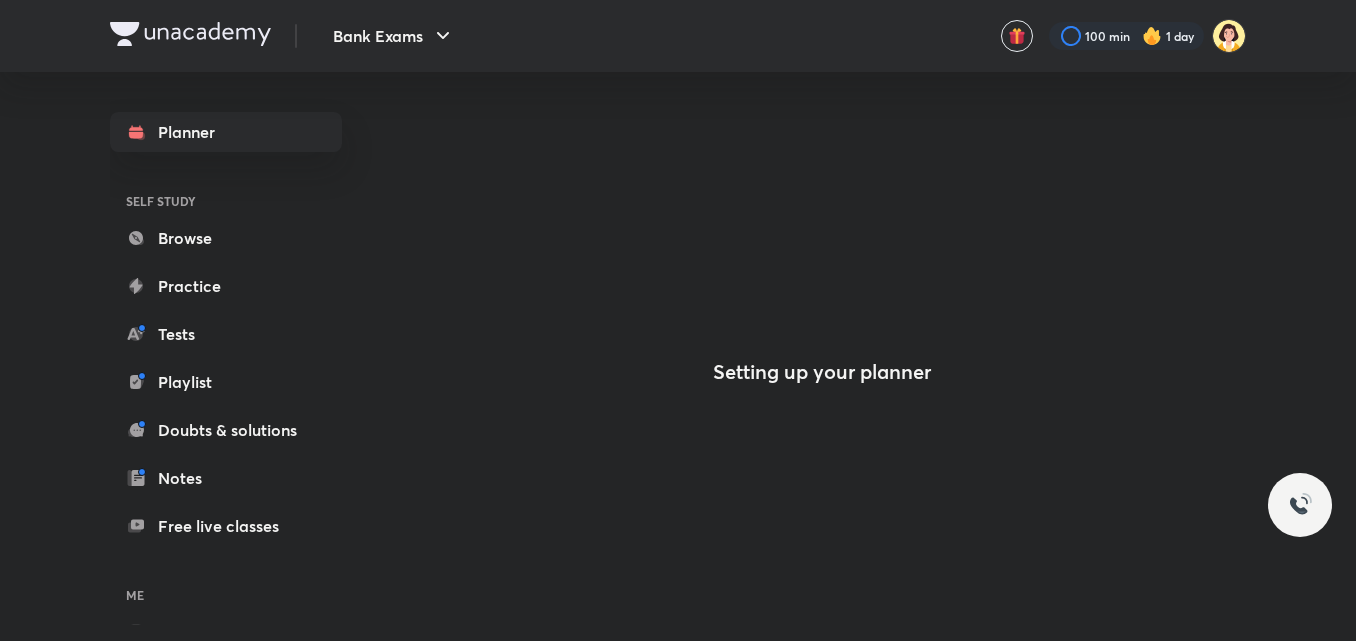 scroll, scrollTop: 0, scrollLeft: 0, axis: both 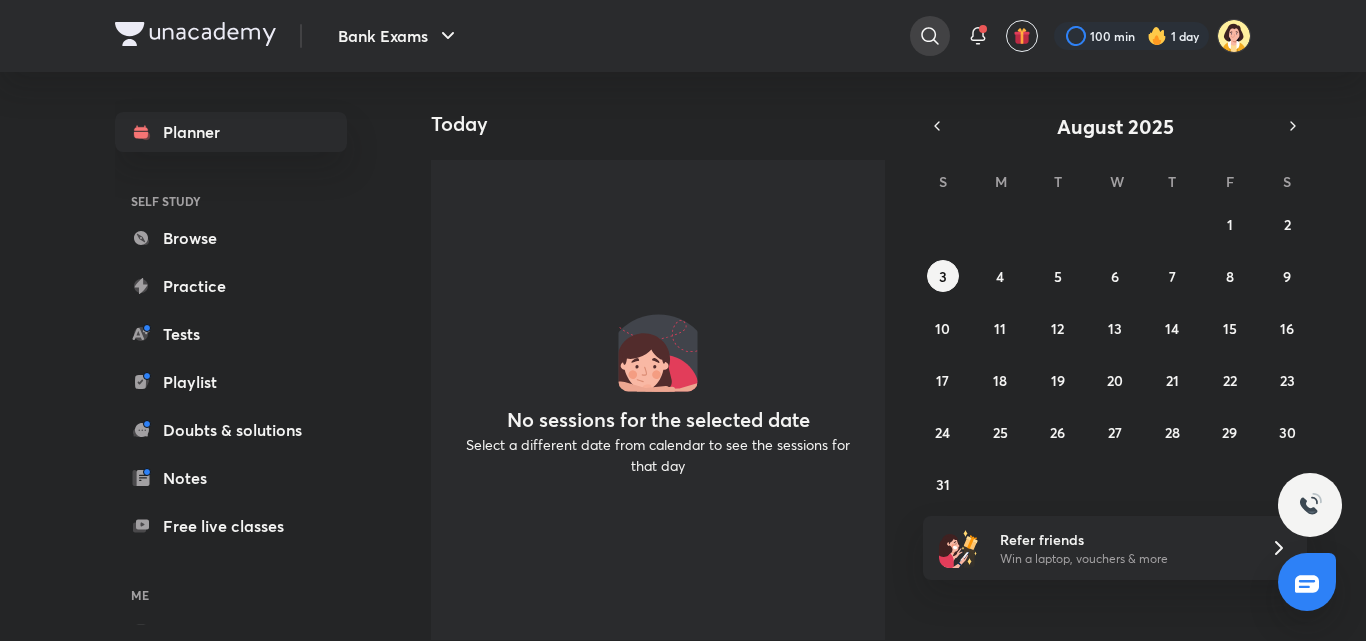 click 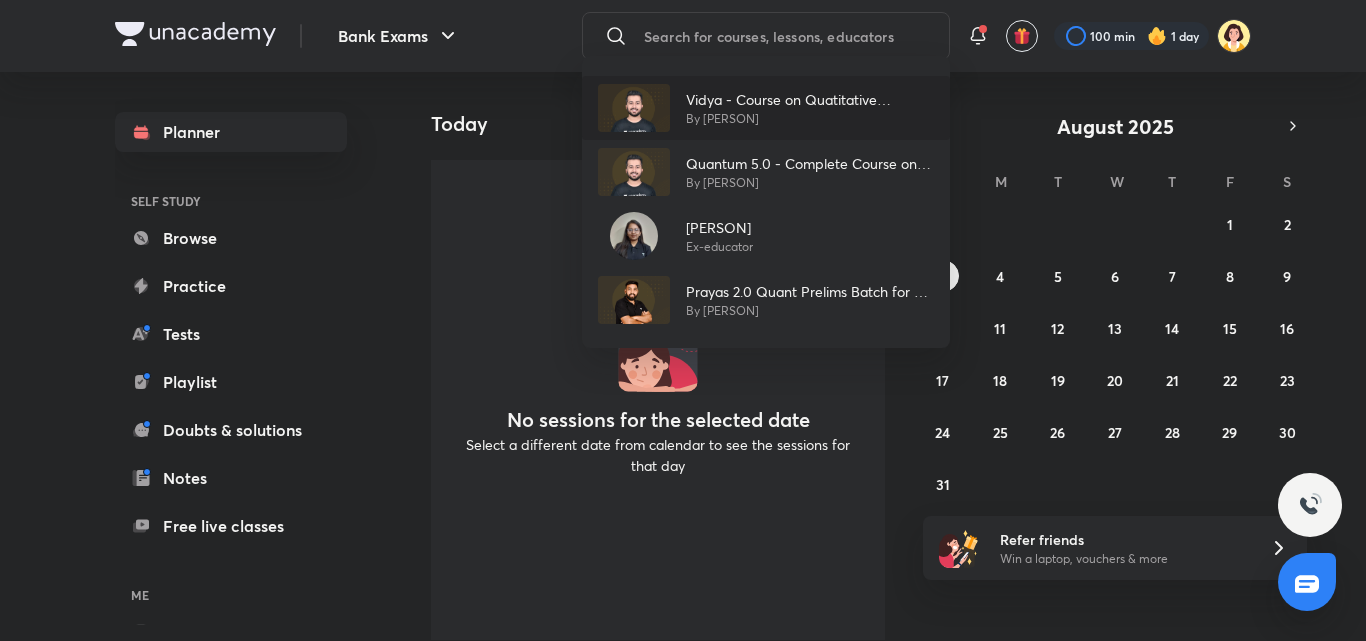 click on "By [PERSON]" at bounding box center [810, 119] 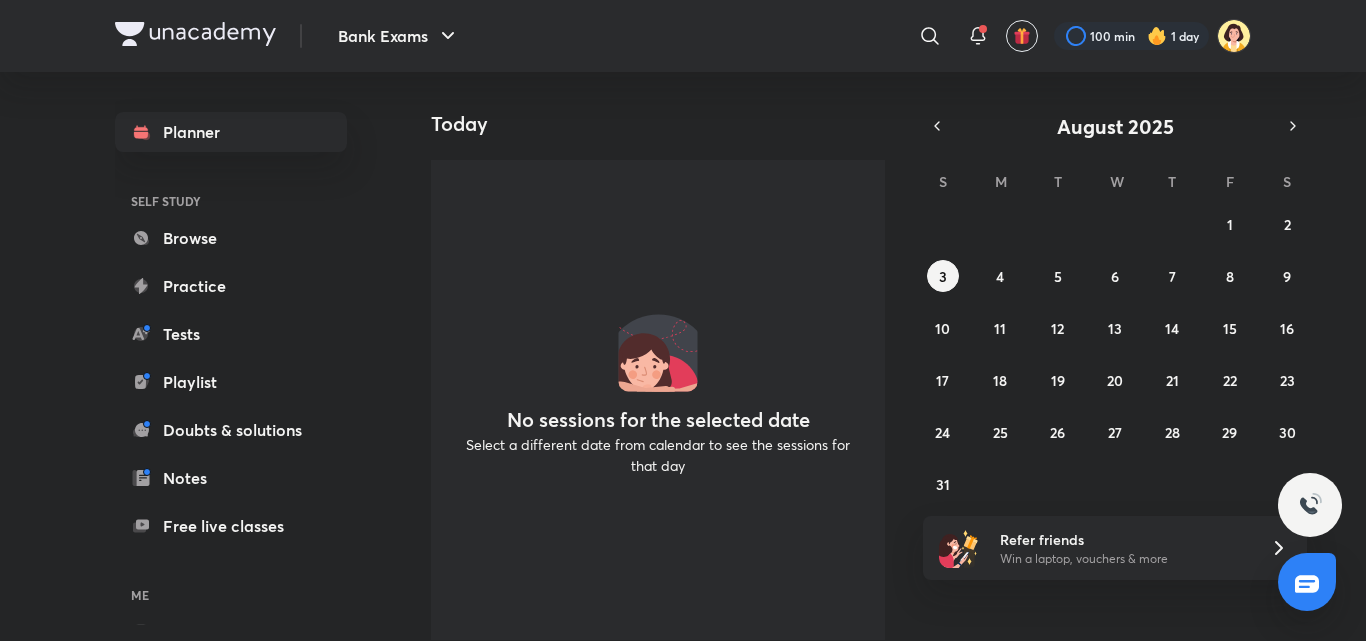 click on "Today" at bounding box center (666, 124) 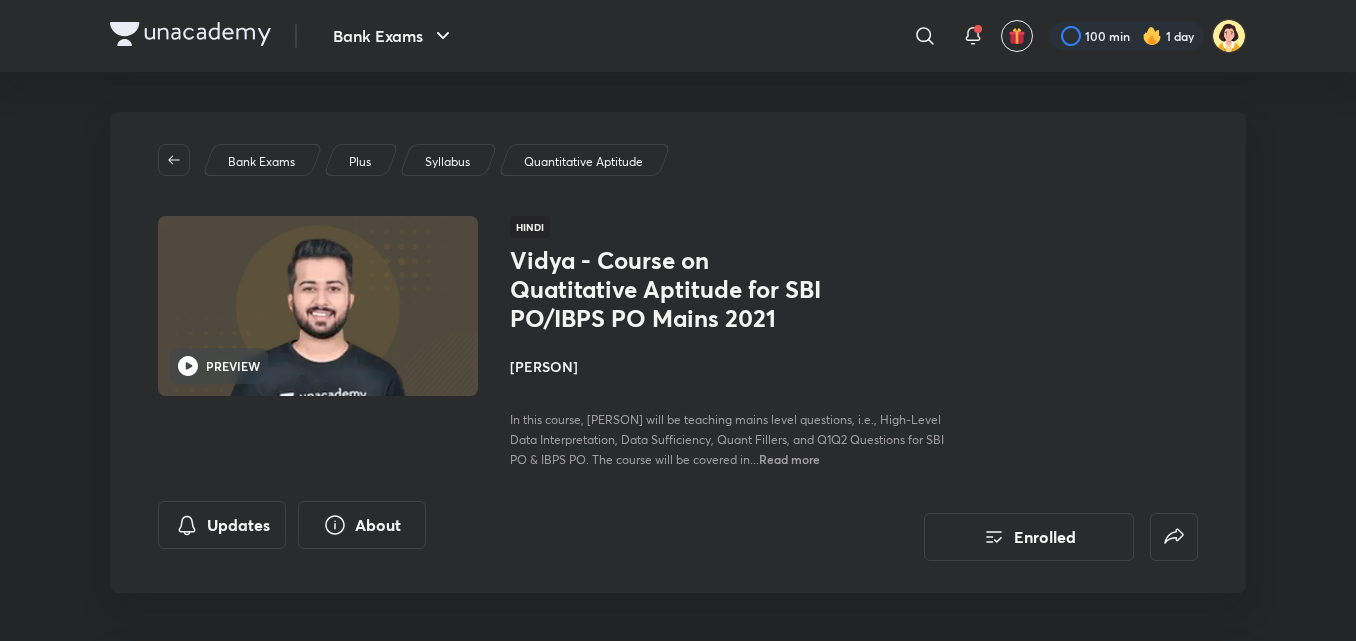 click on "[PERSON]" at bounding box center [734, 366] 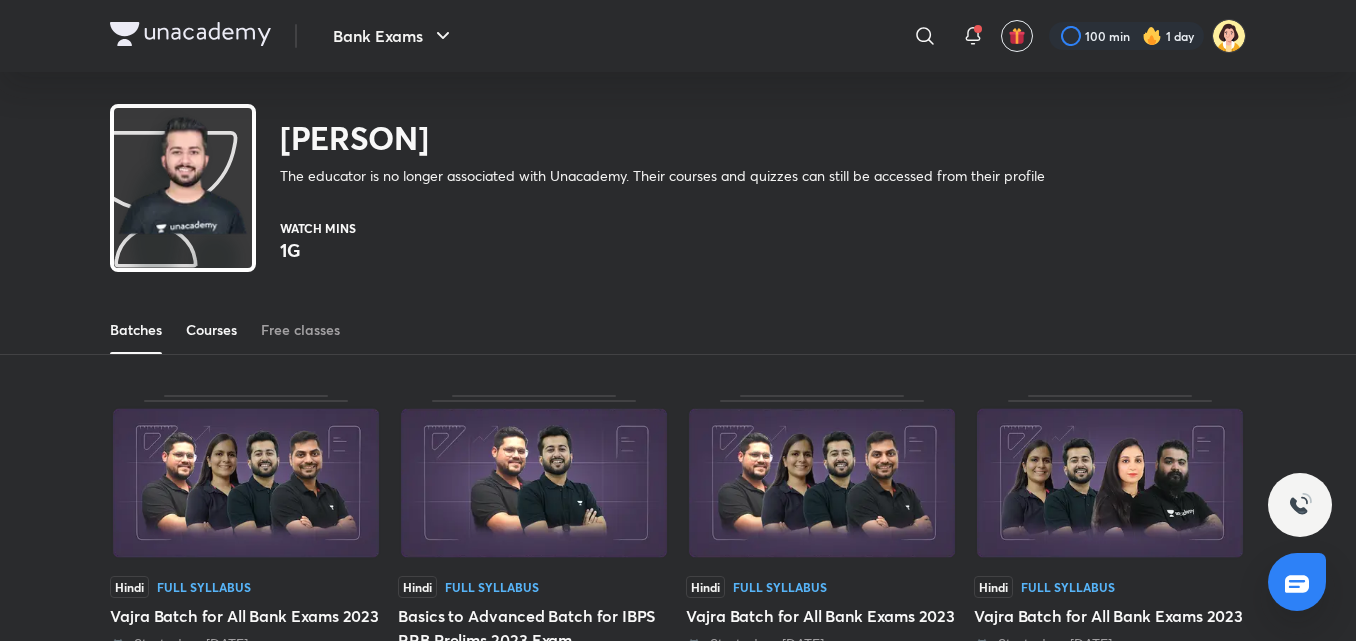 click on "Courses" at bounding box center (211, 330) 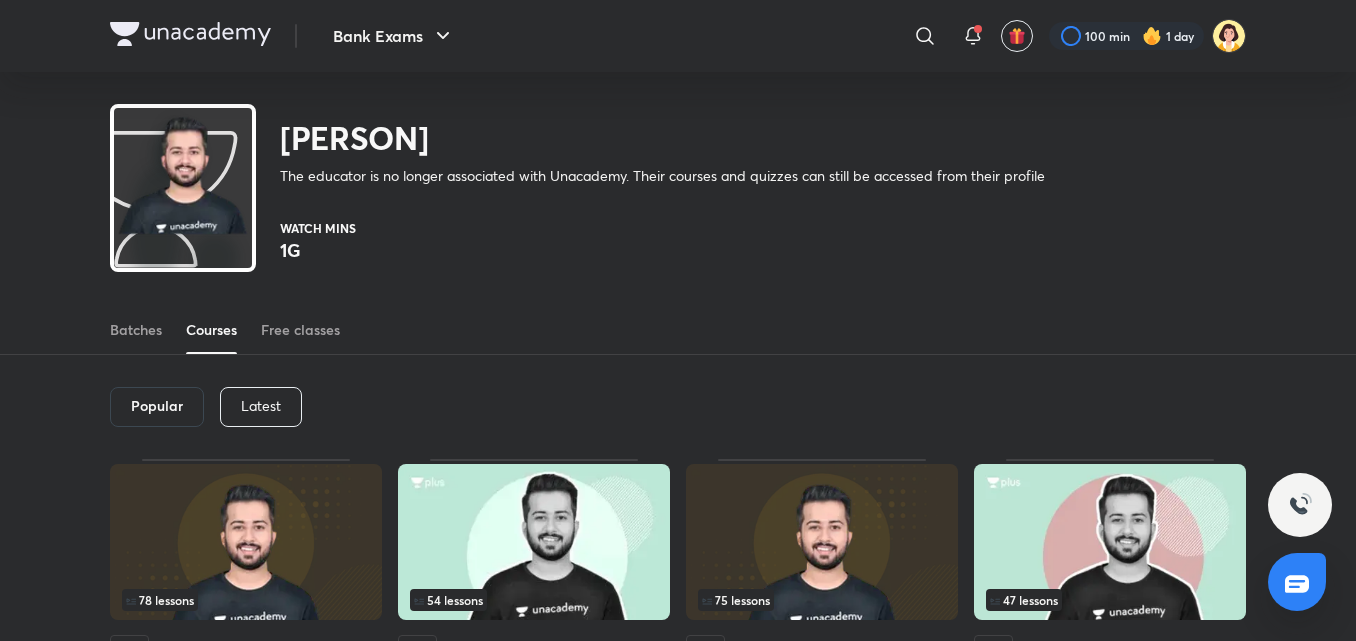 click on "Latest" at bounding box center [261, 406] 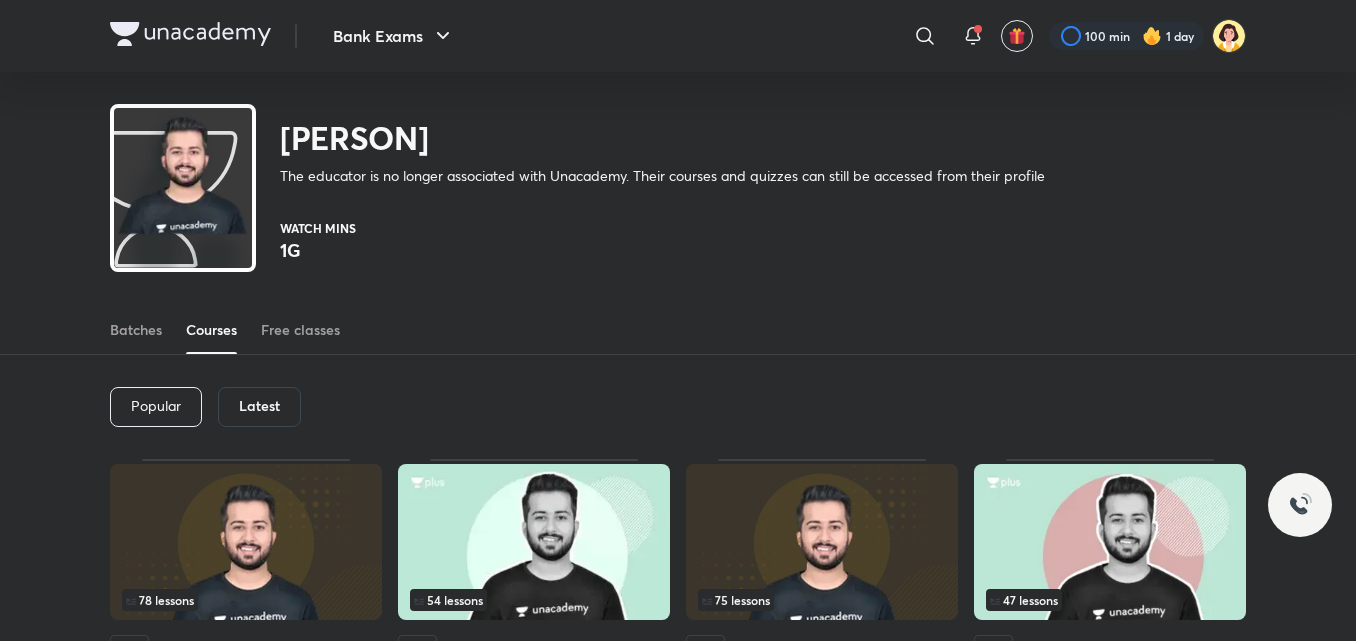 click on "Latest" at bounding box center (259, 406) 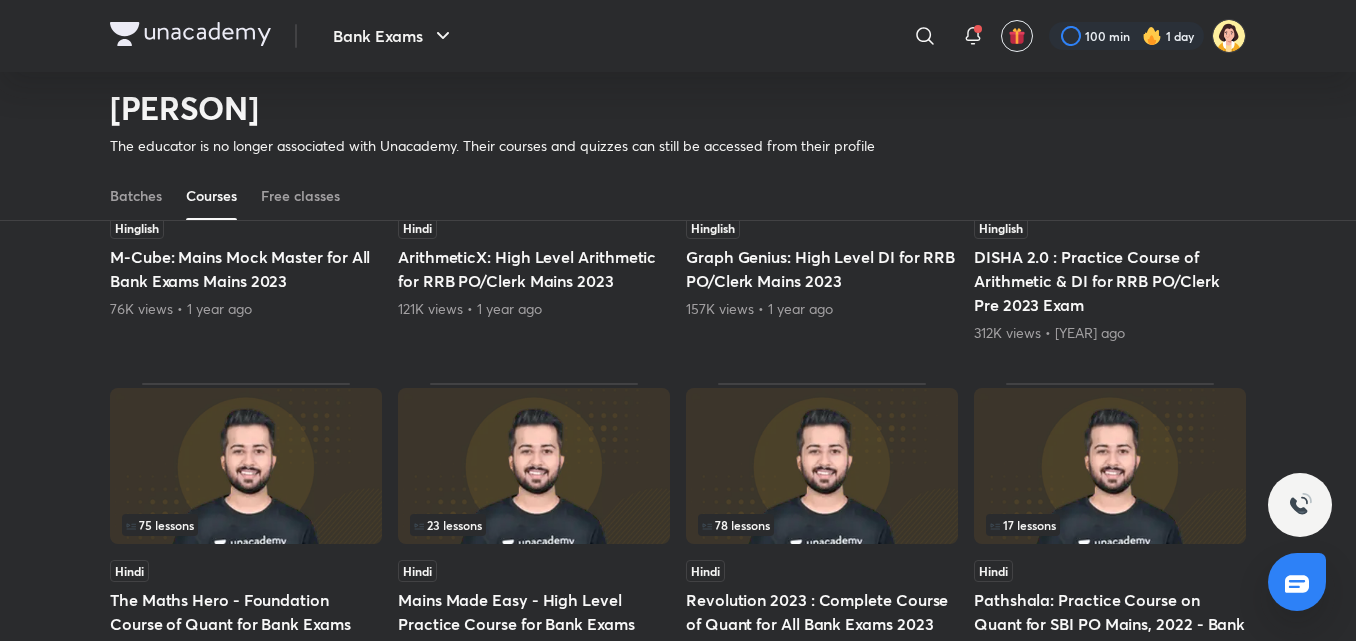 scroll, scrollTop: 408, scrollLeft: 0, axis: vertical 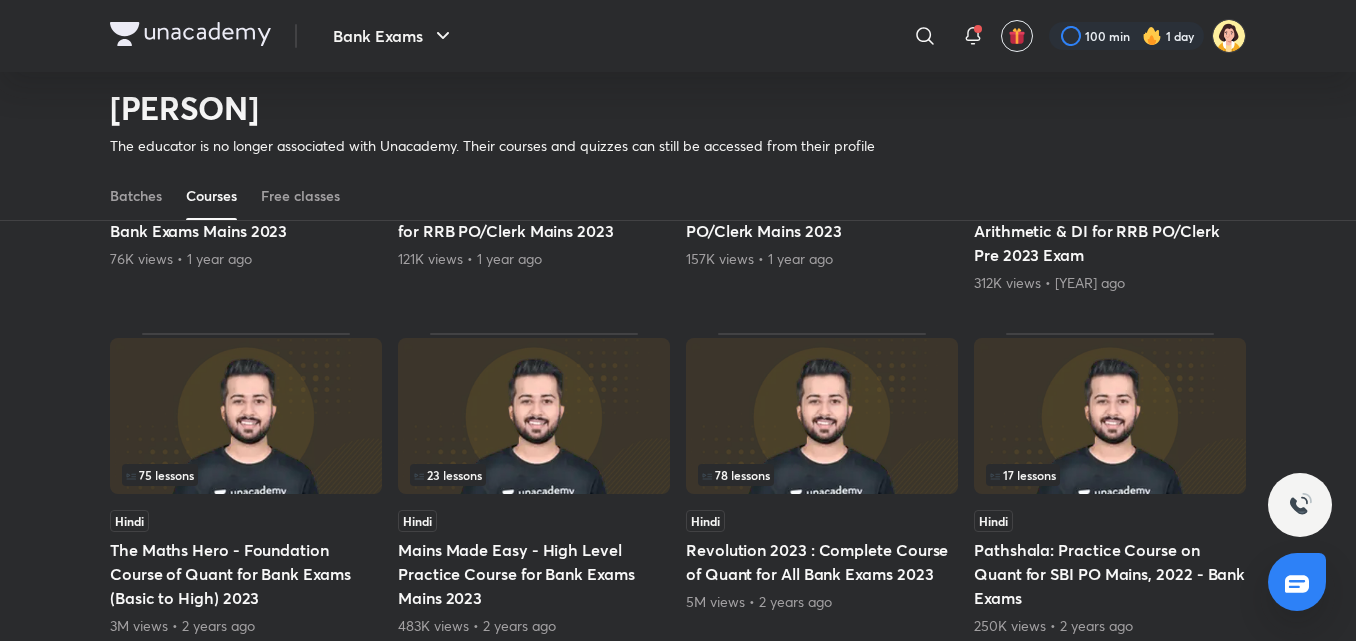 click at bounding box center (246, 416) 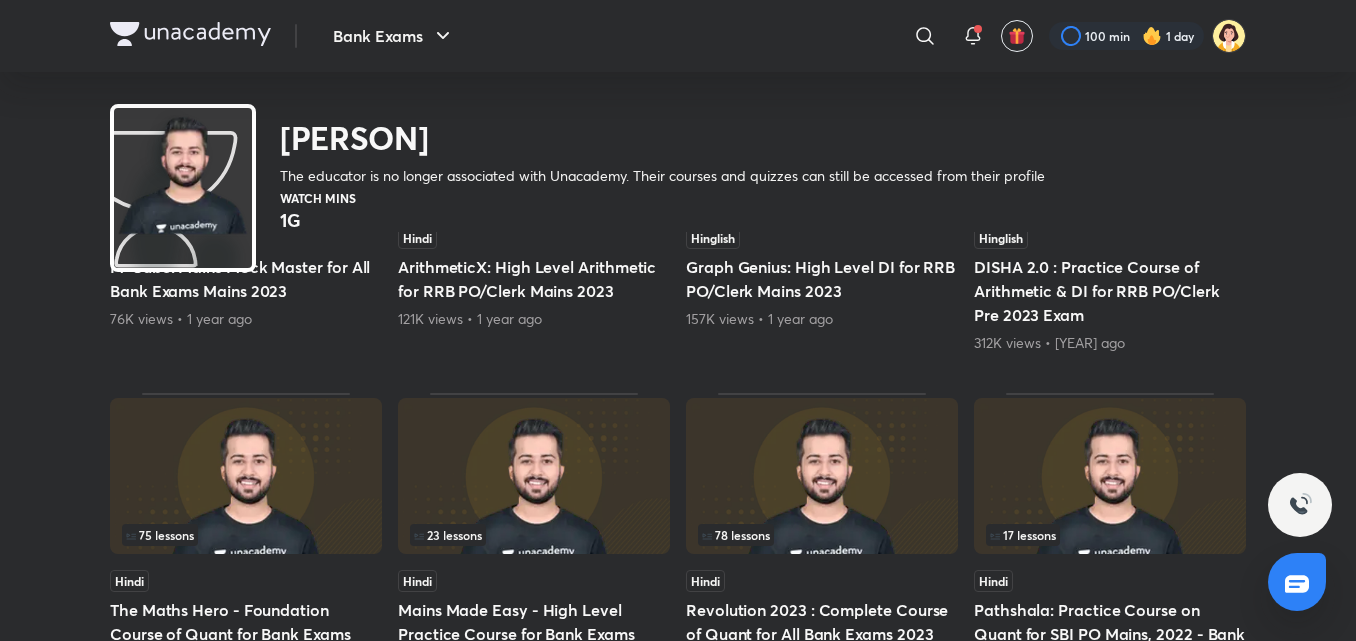 scroll, scrollTop: 0, scrollLeft: 0, axis: both 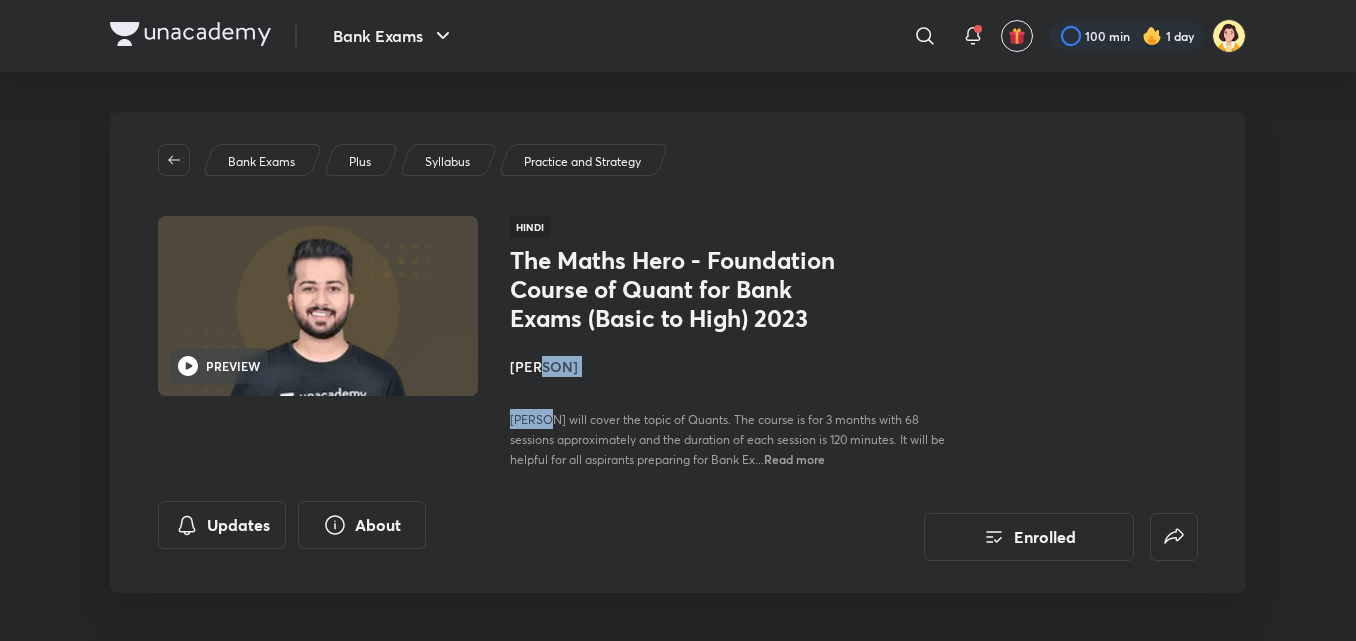 drag, startPoint x: 544, startPoint y: 412, endPoint x: 544, endPoint y: 396, distance: 16 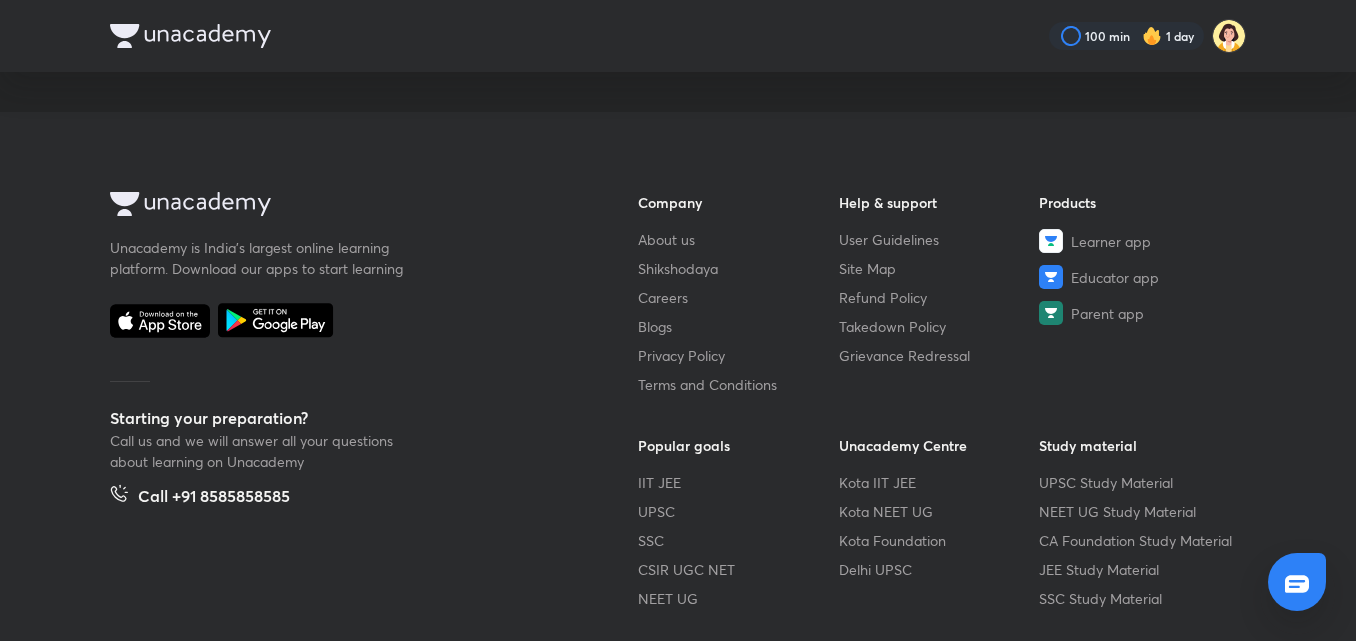 click on "100 min 1 day Unacademy is India’s largest online learning platform. Download our apps to start learning Starting your preparation? Call us and we will answer all your questions about learning on Unacademy Call +91 8585858585 Company About us Shikshodaya Careers Blogs Privacy Policy Terms and Conditions Help & support User Guidelines Site Map Refund Policy Takedown Policy Grievance Redressal Products Learner app Educator app Parent app Popular goals IIT JEE UPSC SSC CSIR UGC NET NEET UG Unacademy Centre Kota IIT JEE Kota NEET UG Kota Foundation Delhi UPSC Study material UPSC Study Material NEET UG Study Material CA Foundation Study Material JEE Study Material SSC Study Material © 2025 Sorting Hat Technologies Pvt Ltd No internet connection Unacademy - India's largest learning platform Unacademy Support How can we help you? [PERSON]" at bounding box center (678, 389) 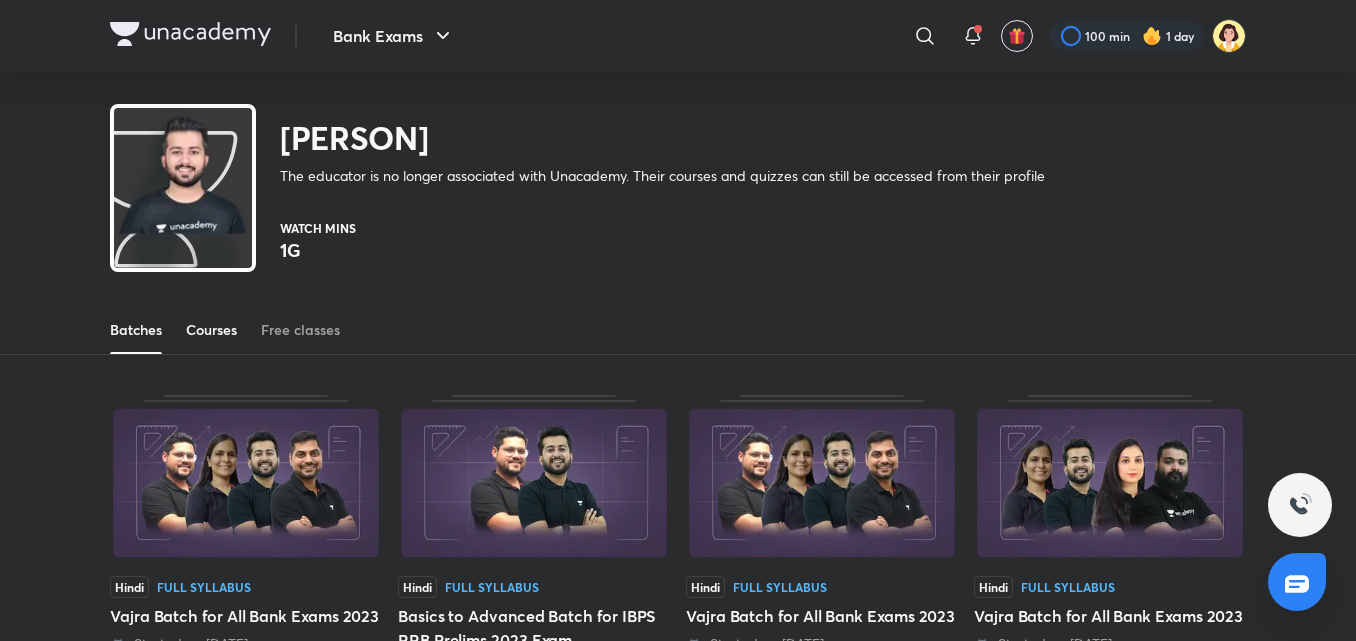 click on "Courses" at bounding box center (211, 330) 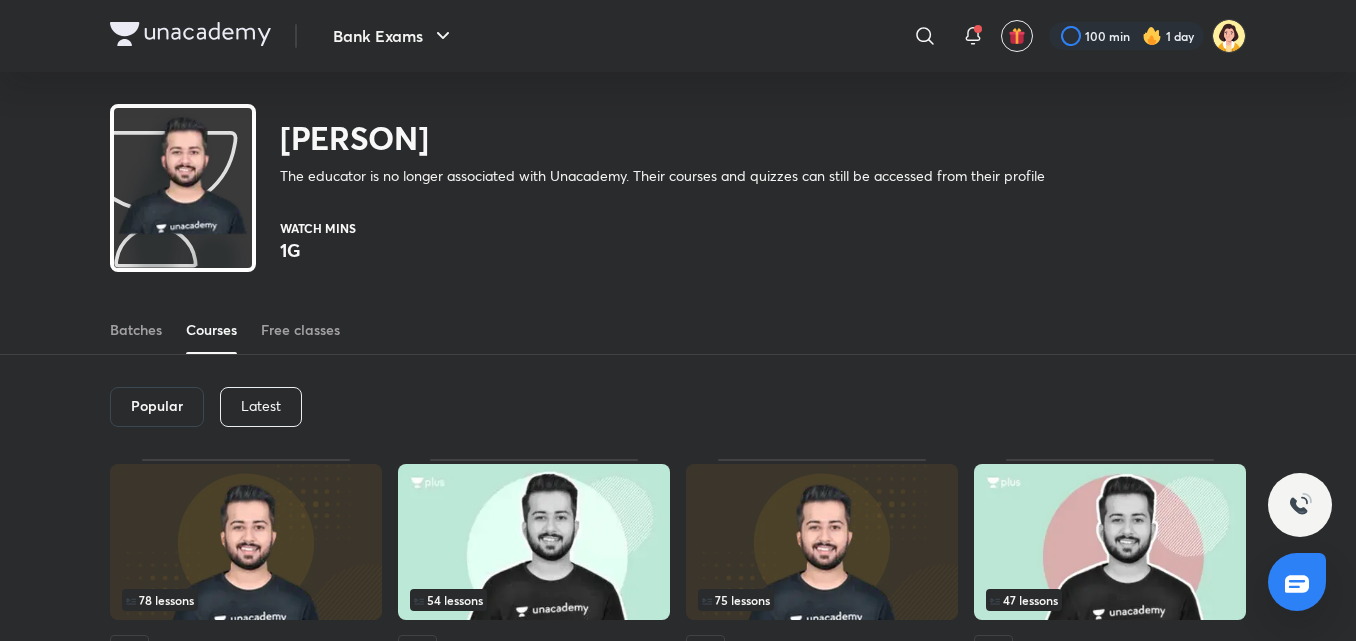 click on "Latest" at bounding box center (261, 406) 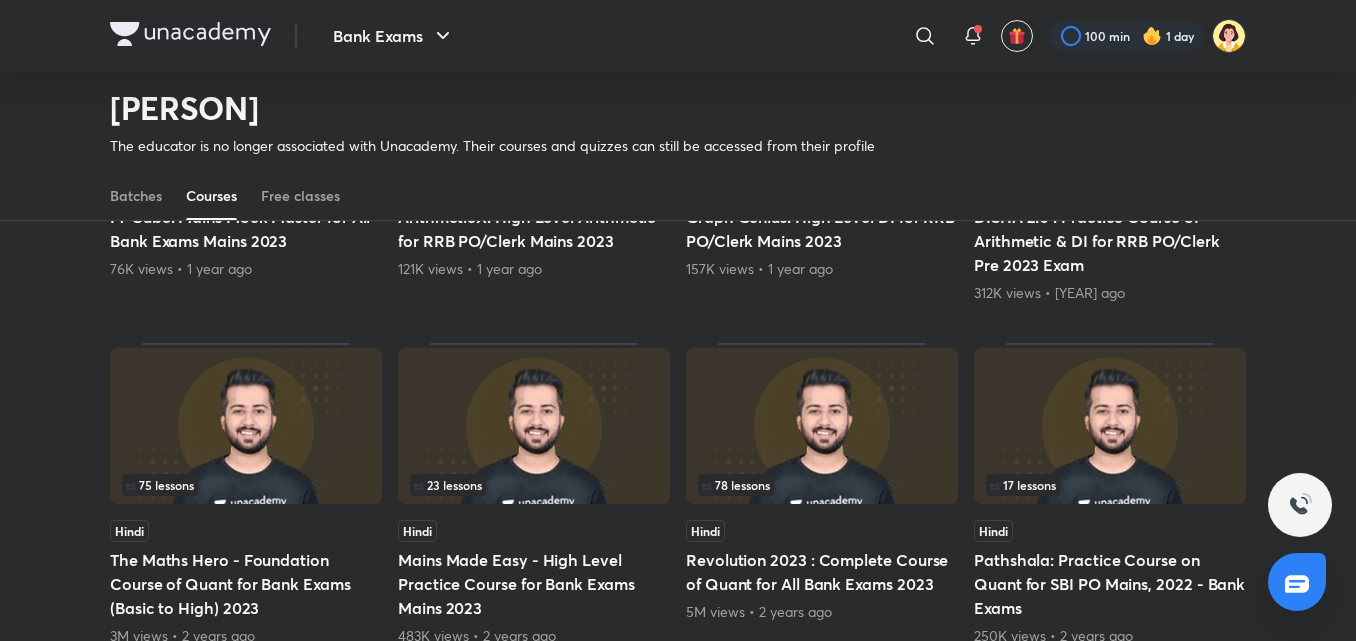 scroll, scrollTop: 401, scrollLeft: 0, axis: vertical 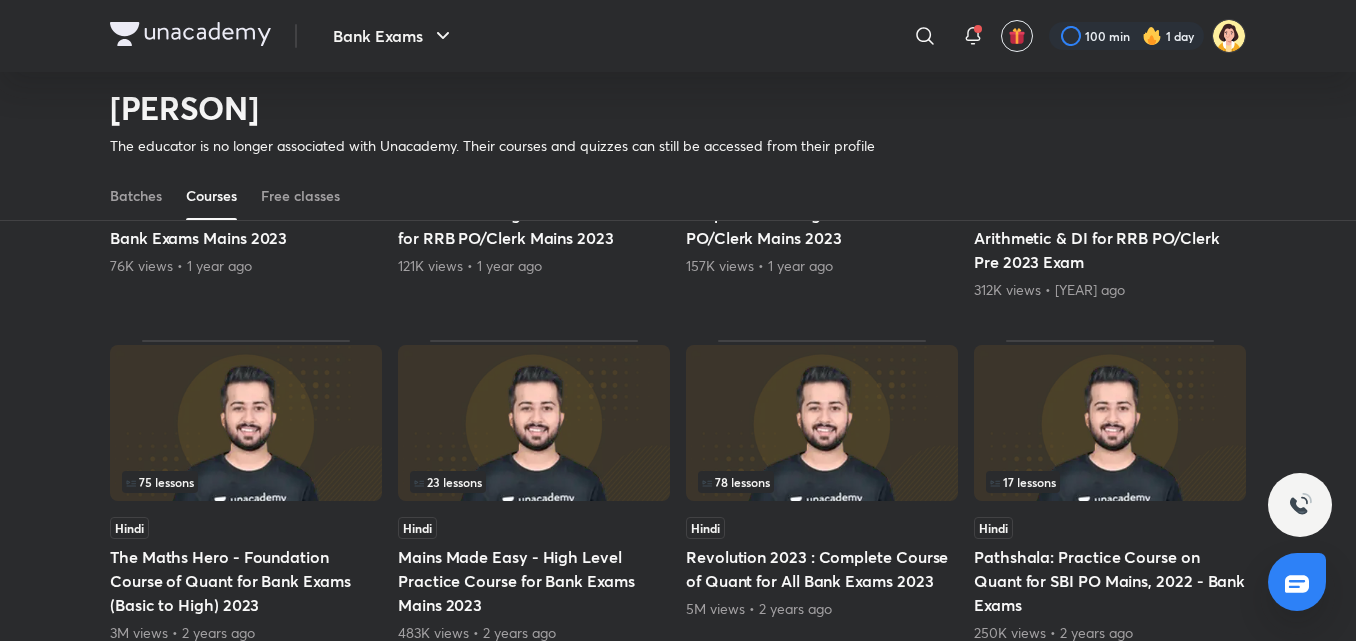click at bounding box center [246, 423] 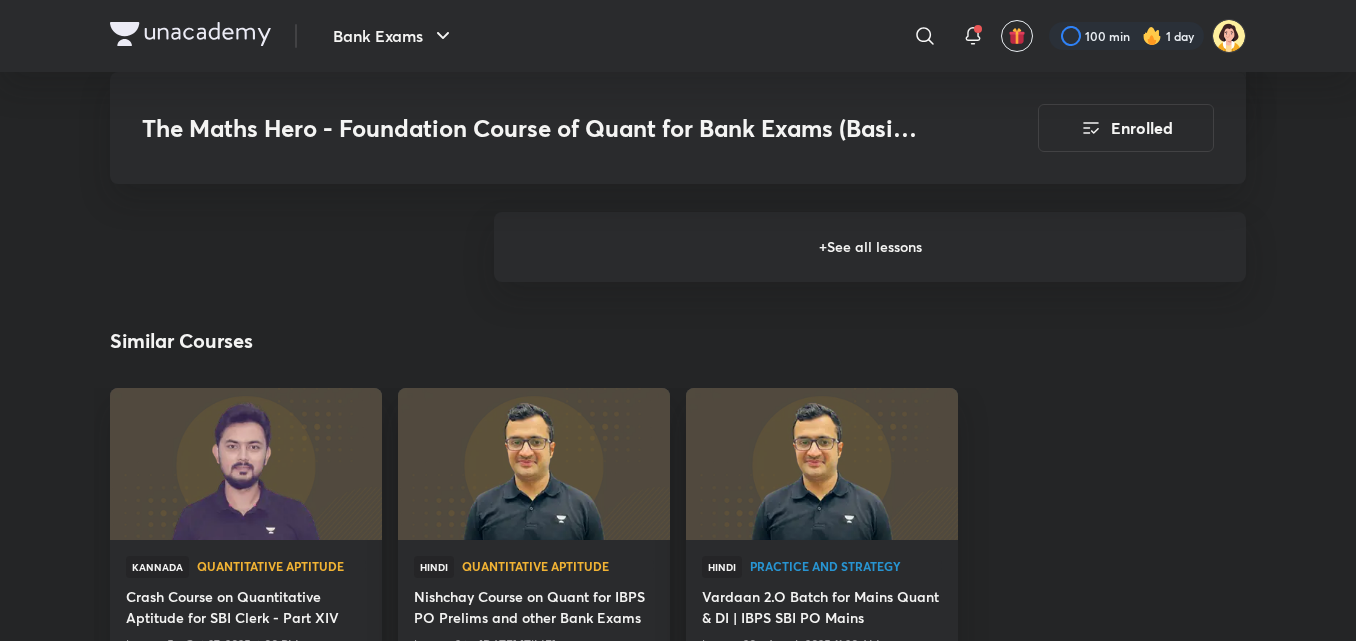 scroll, scrollTop: 2841, scrollLeft: 0, axis: vertical 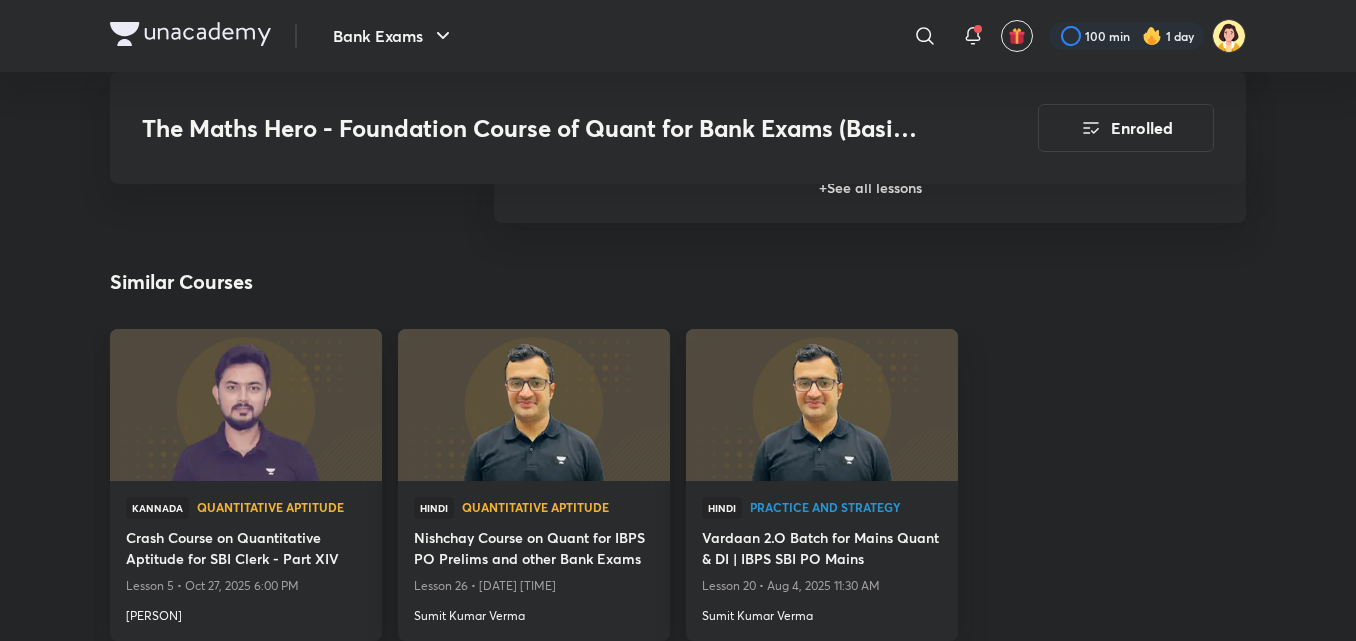 click on "+  See all lessons" at bounding box center (870, 188) 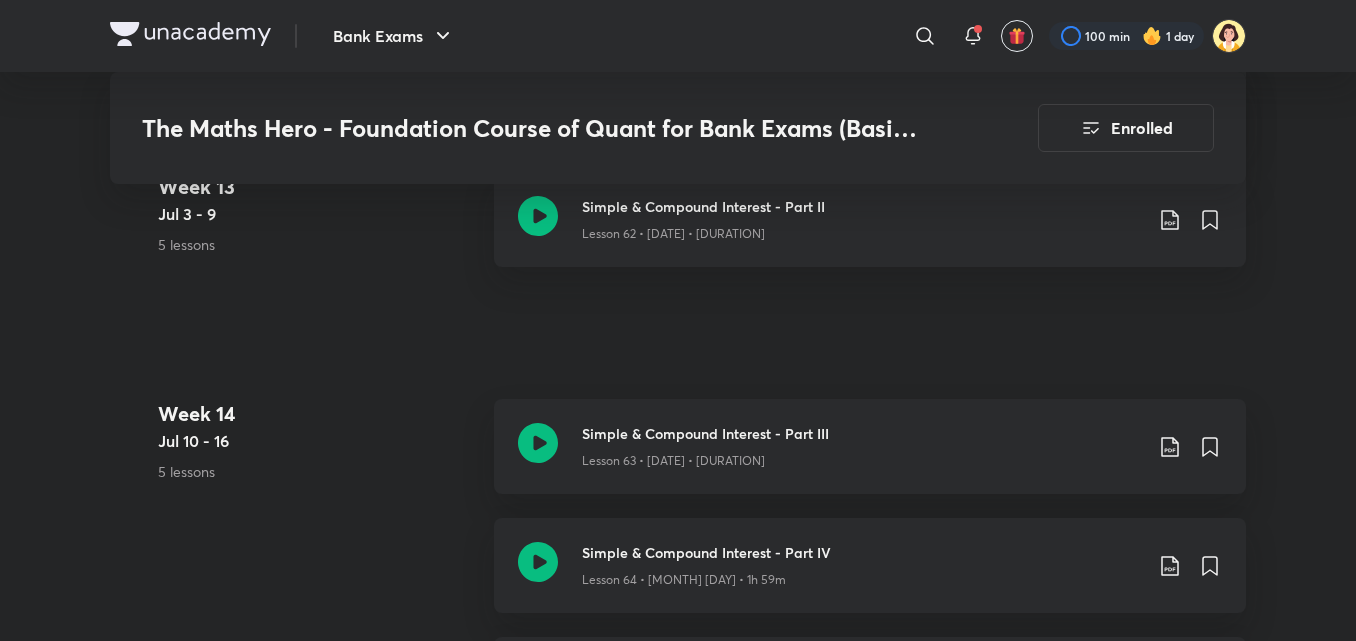 scroll, scrollTop: 9467, scrollLeft: 0, axis: vertical 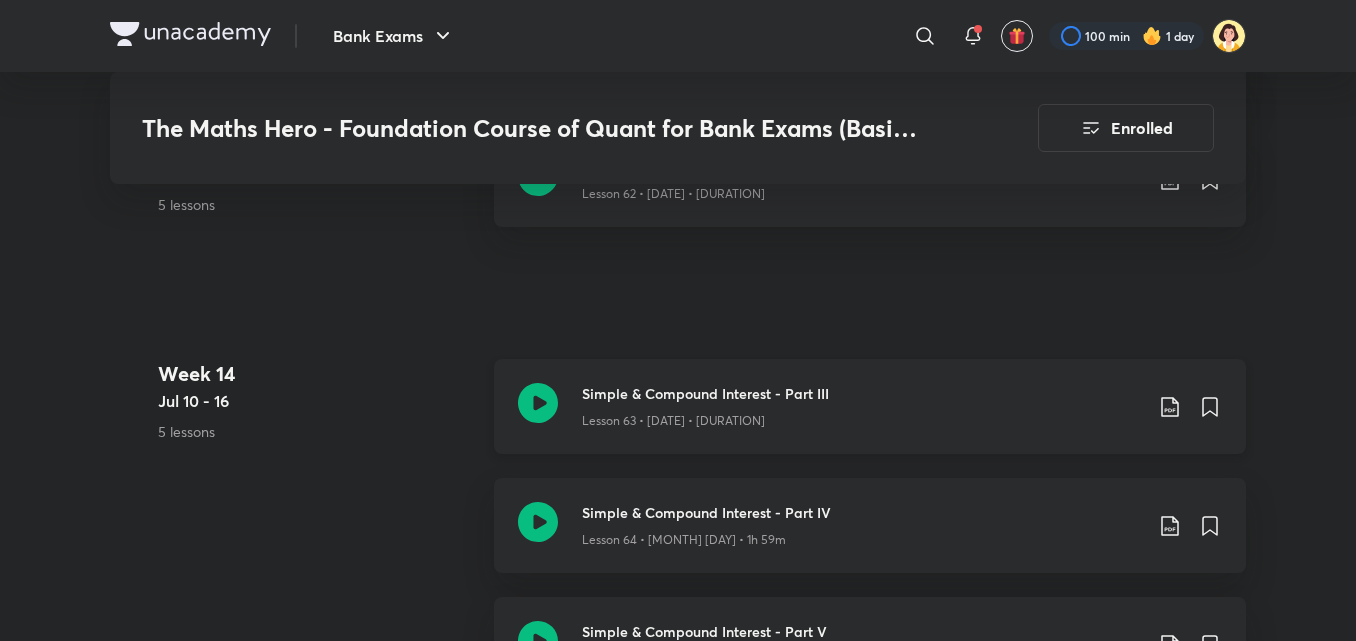 click on "Lesson 63 • [DATE] • [DURATION]" at bounding box center (862, -8592) 